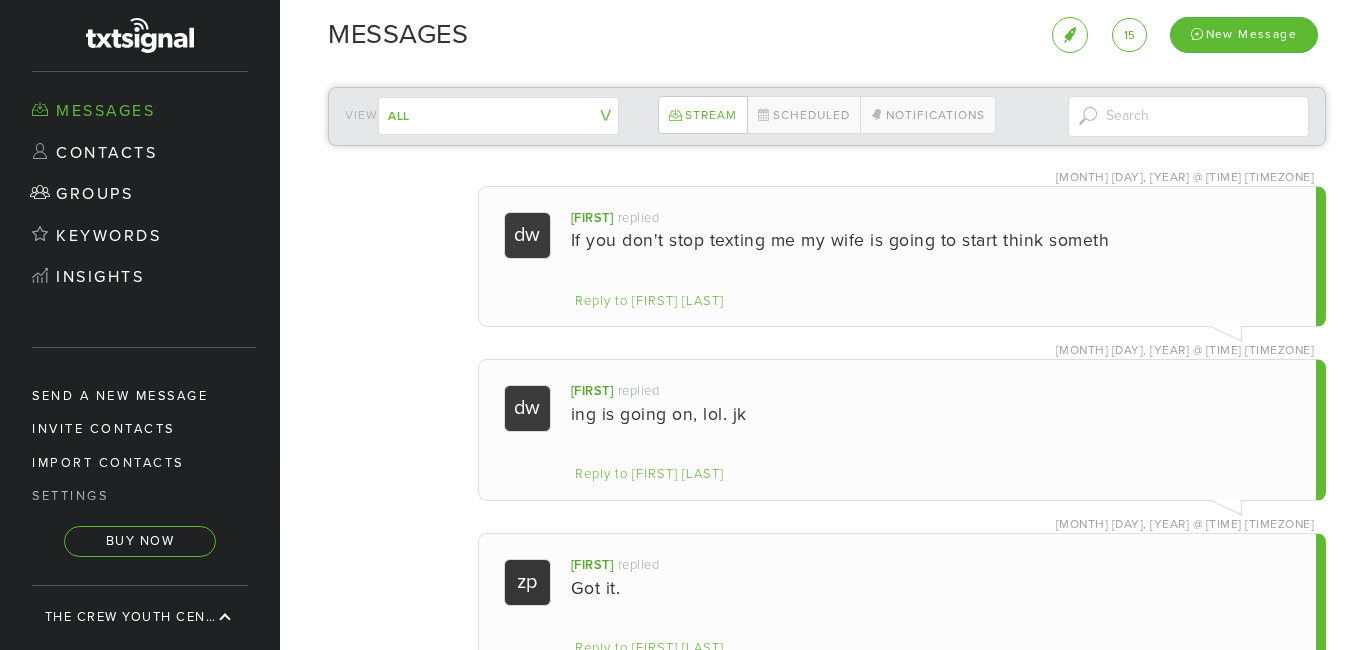 scroll, scrollTop: 0, scrollLeft: 0, axis: both 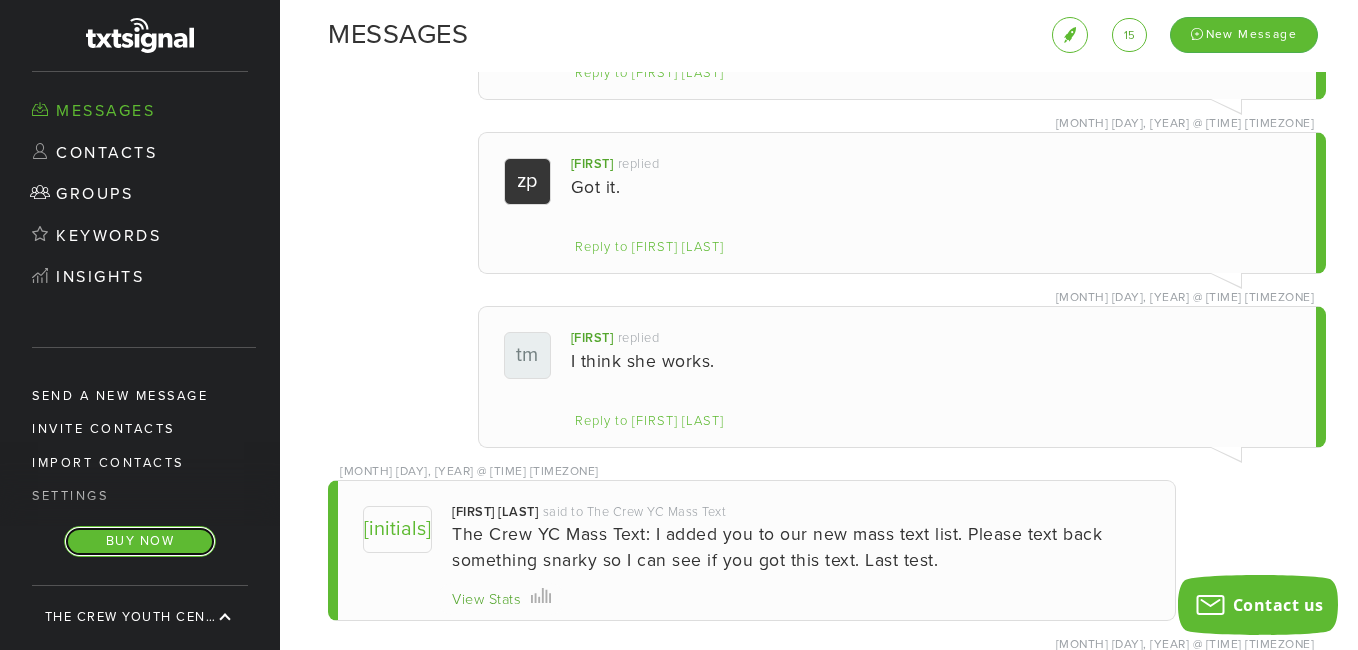 click on "Buy Now" at bounding box center [140, 541] 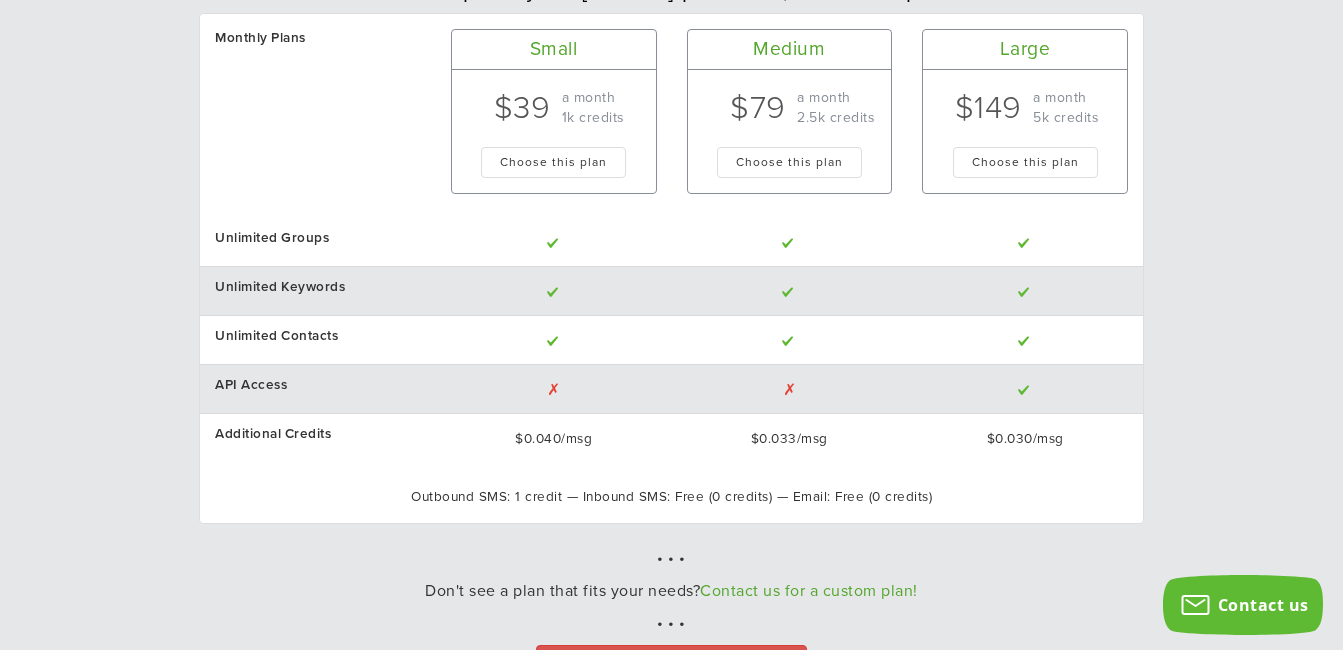 scroll, scrollTop: 178, scrollLeft: 0, axis: vertical 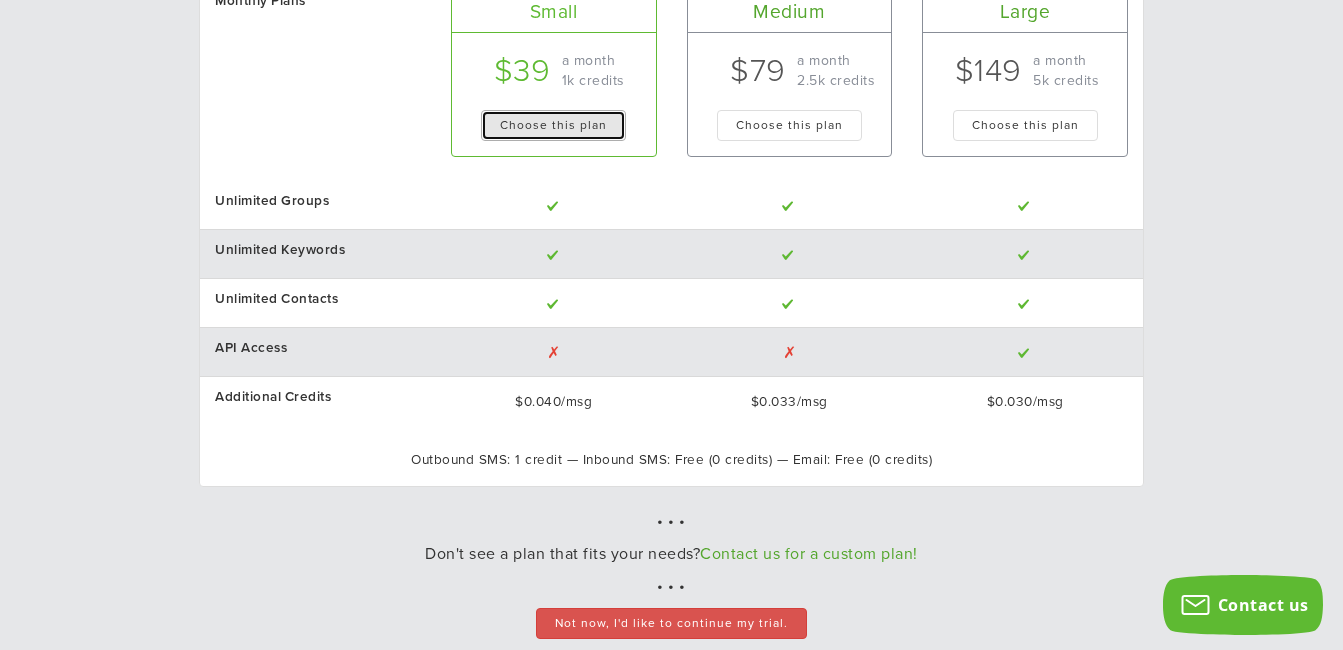 click on "Choose this plan" at bounding box center (553, 125) 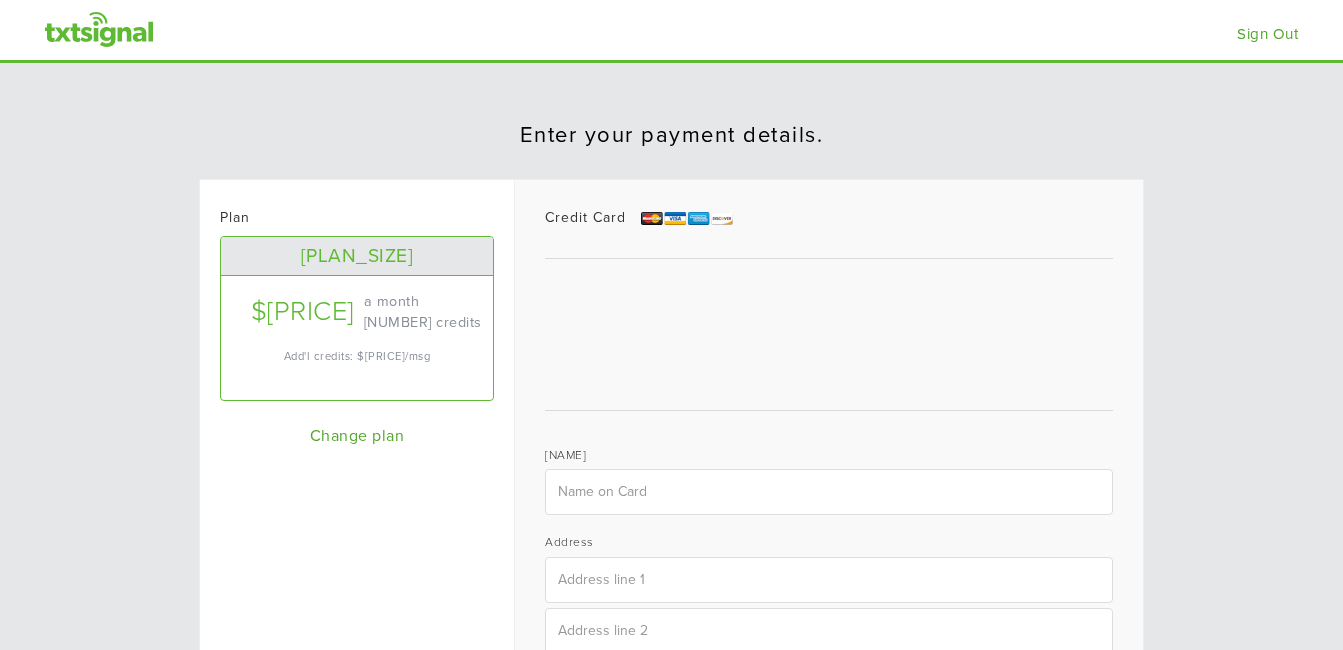 scroll, scrollTop: 0, scrollLeft: 0, axis: both 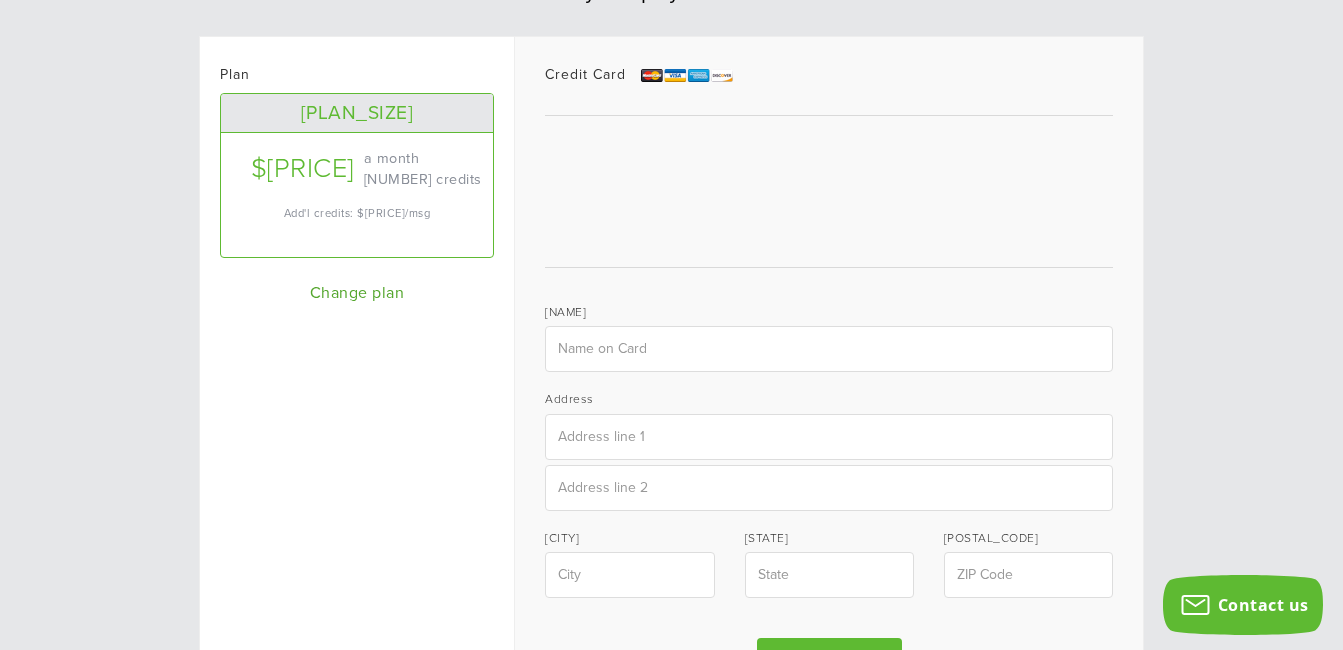 click on "[CREDIT_CARD_TYPE]
[NAME]
[STREET]
[CITY]
[STATE]
[POSTAL_CODE]
Make Payment" at bounding box center [828, 376] 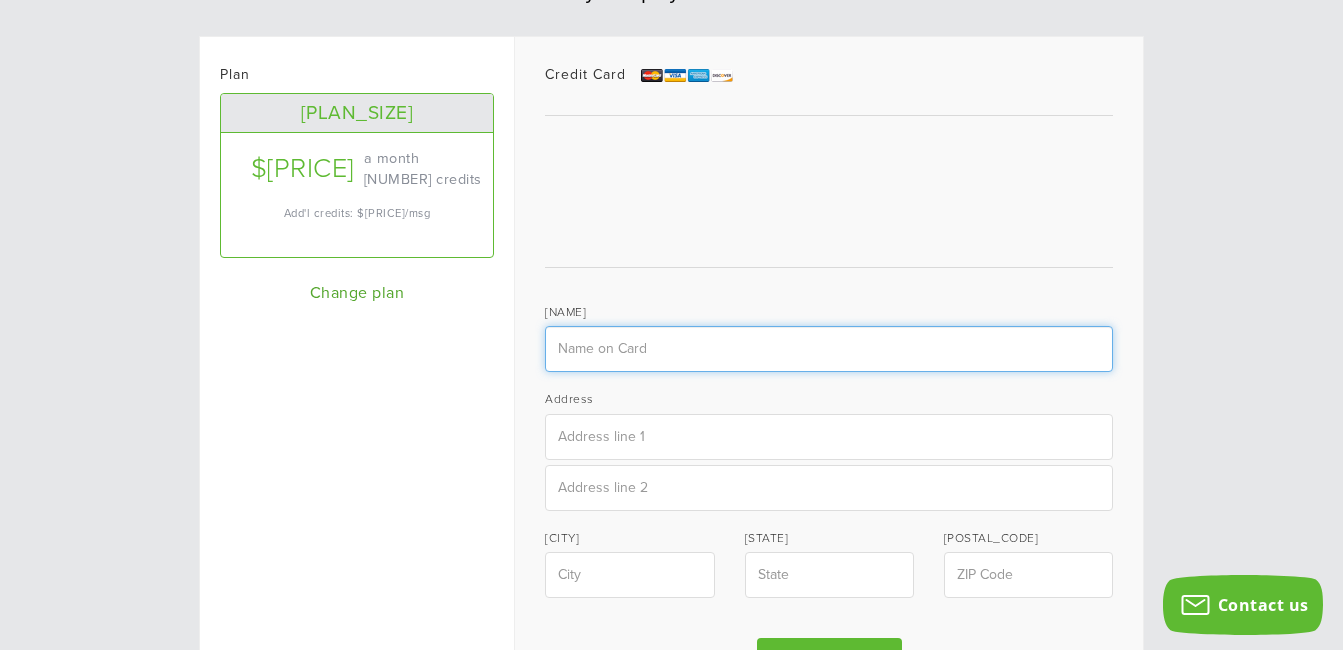 click at bounding box center [829, 349] 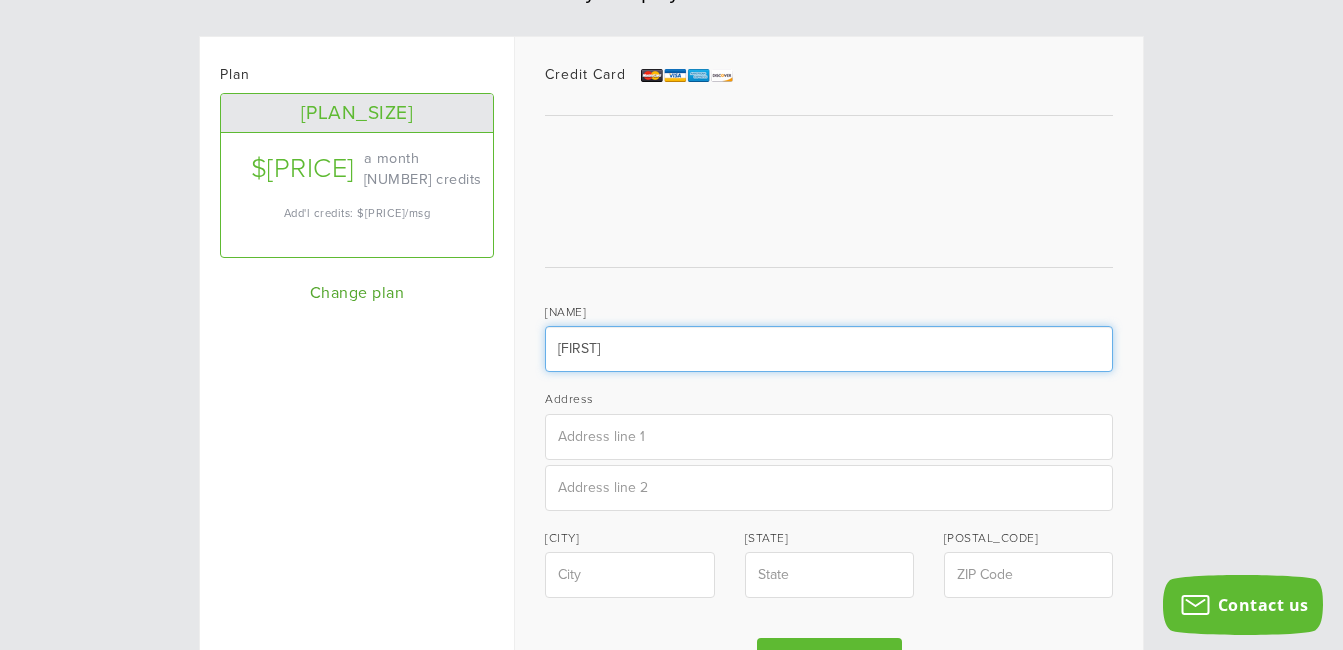click on "[FIRST]" at bounding box center (829, 349) 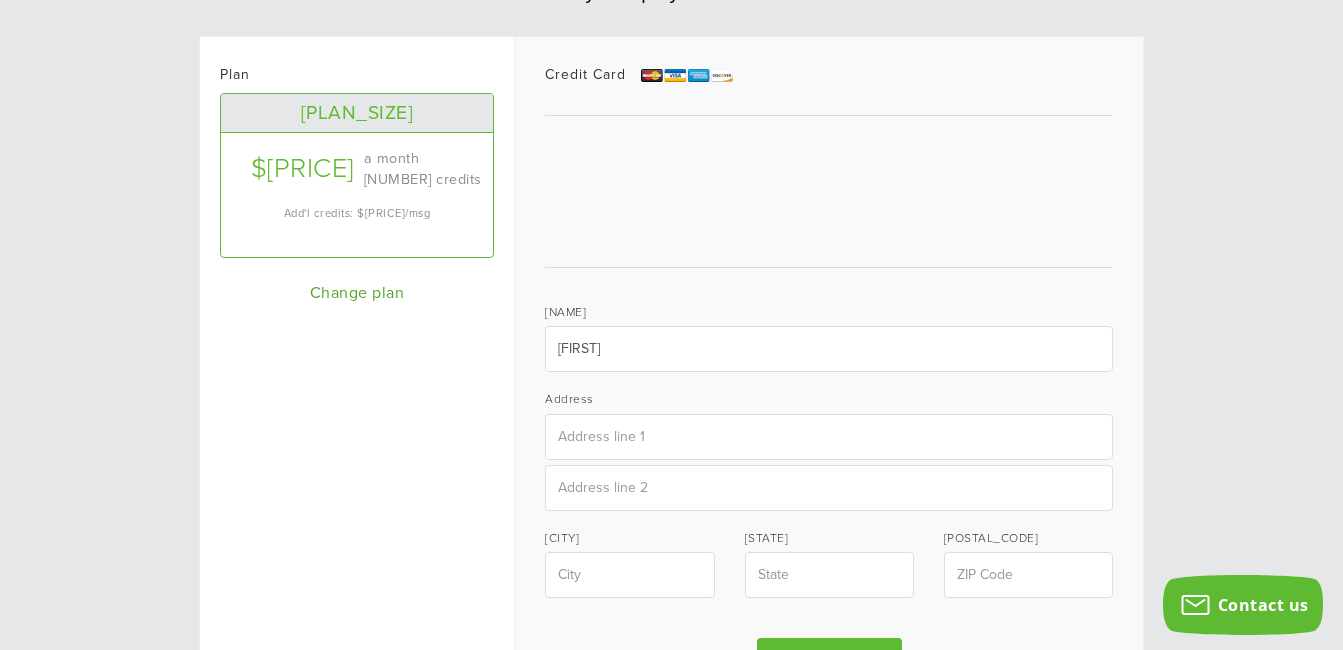 click on "Plan
[PLAN_SIZE]
$[PRICE]
a month
[NUMBER] credits
Add'l credits: $[PRICE]/msg
Change plan" at bounding box center (357, 257) 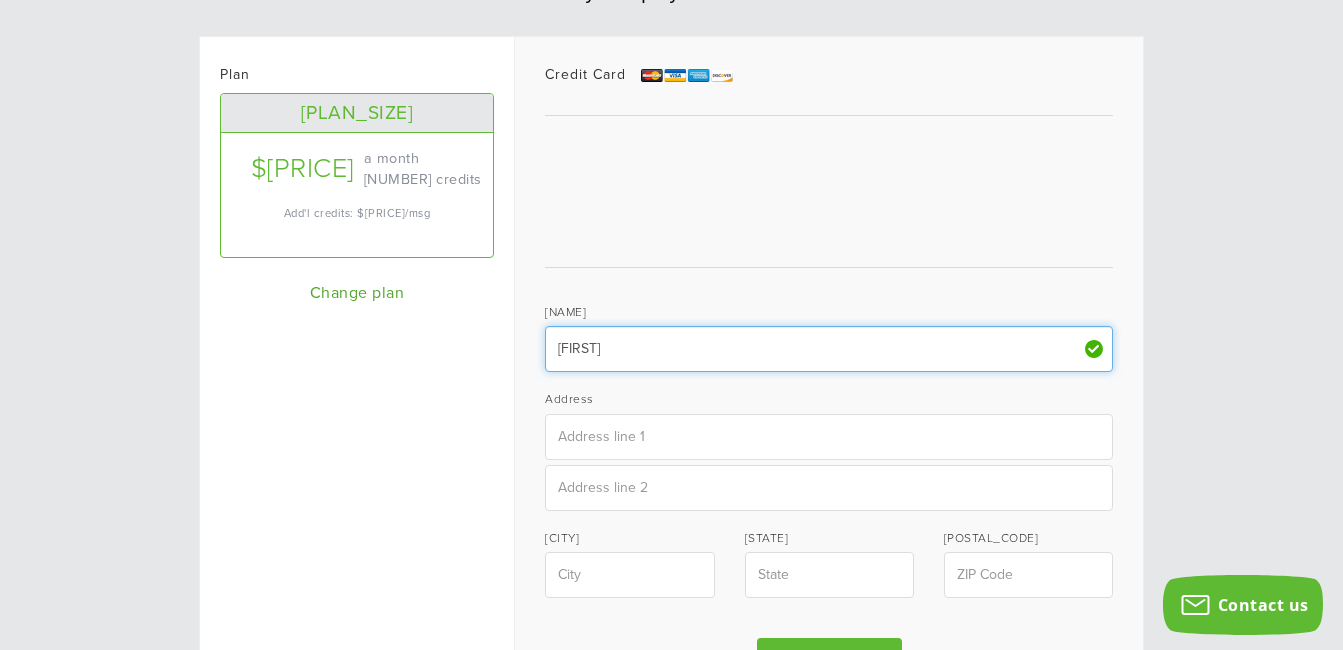 click on "Ty" at bounding box center [829, 349] 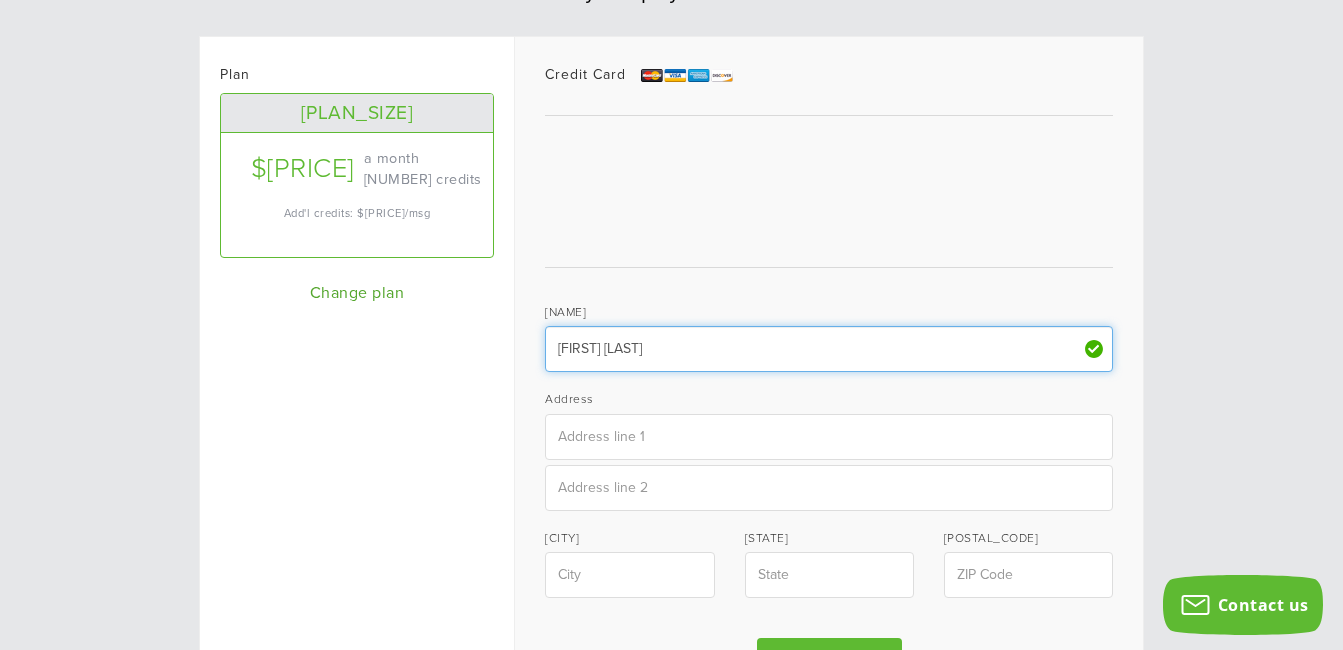 type on "Tyler Mapes" 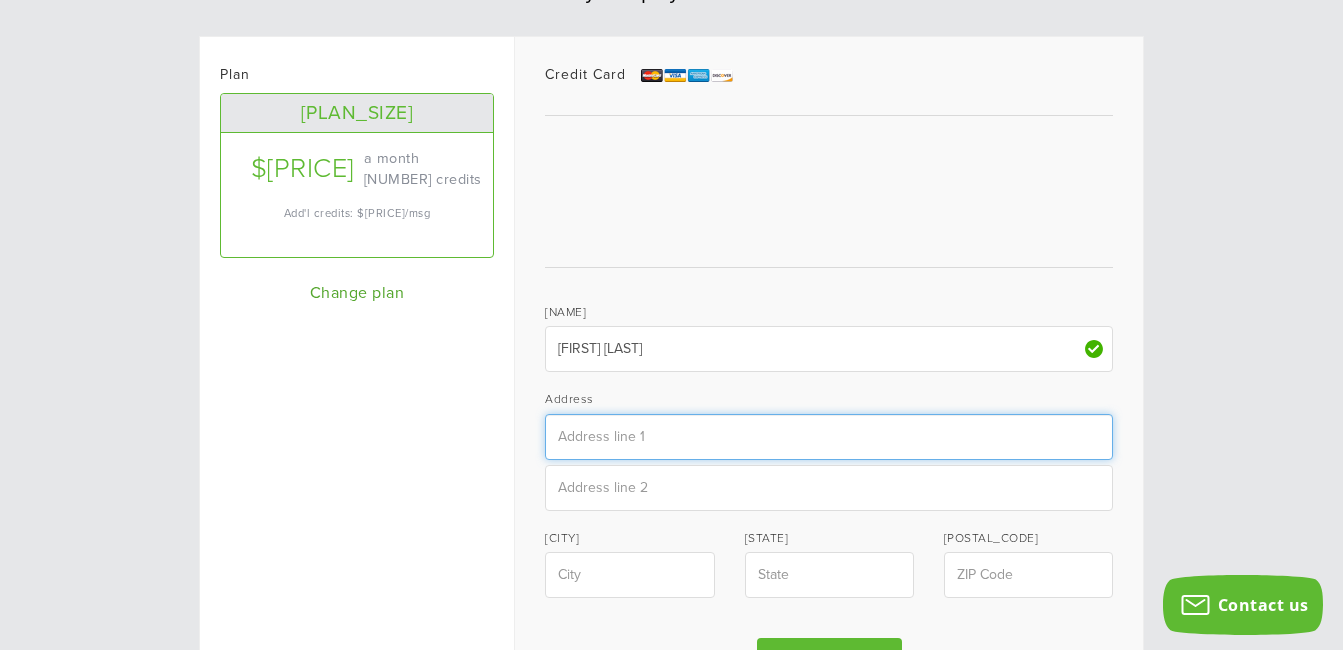 click at bounding box center [829, 437] 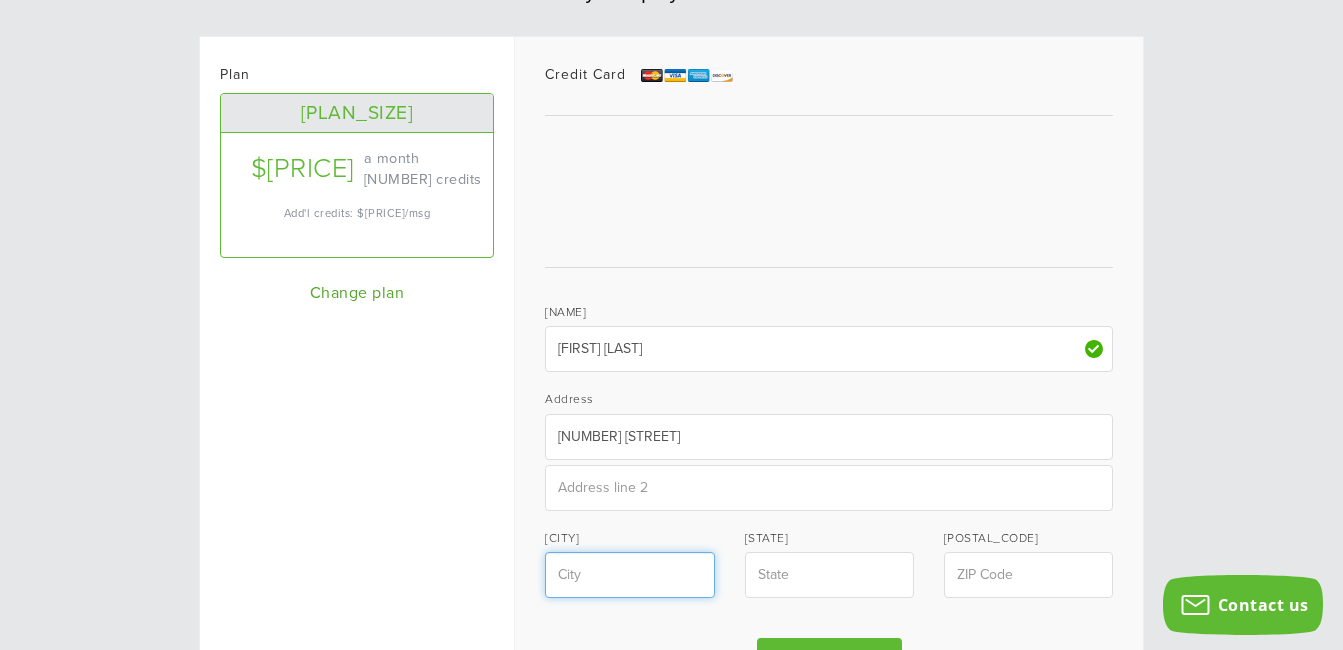 type on "Kendallville" 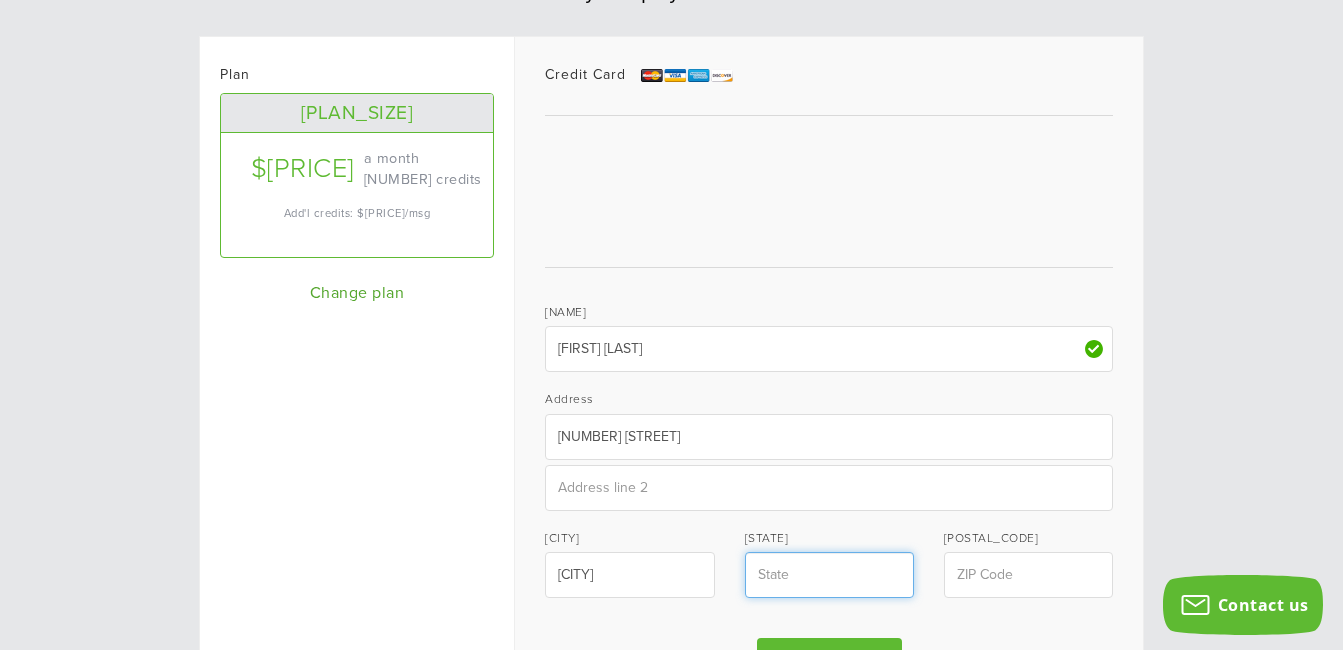 type on "Indiana" 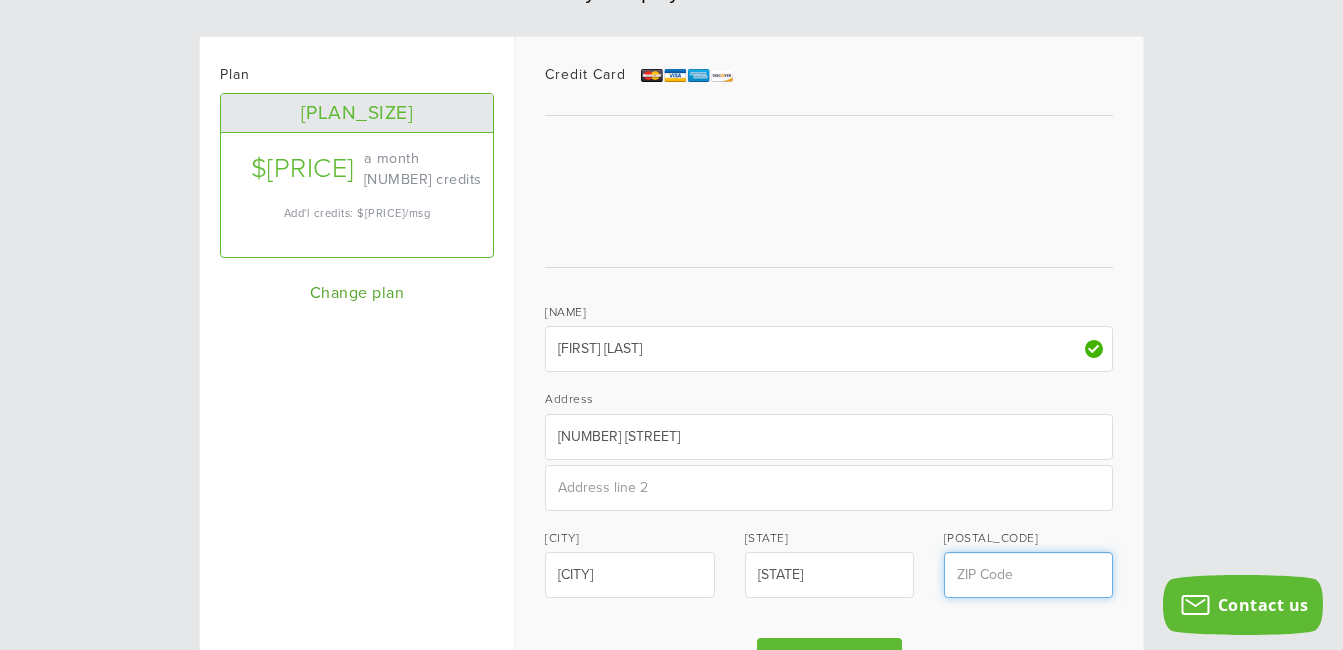 type on "46755" 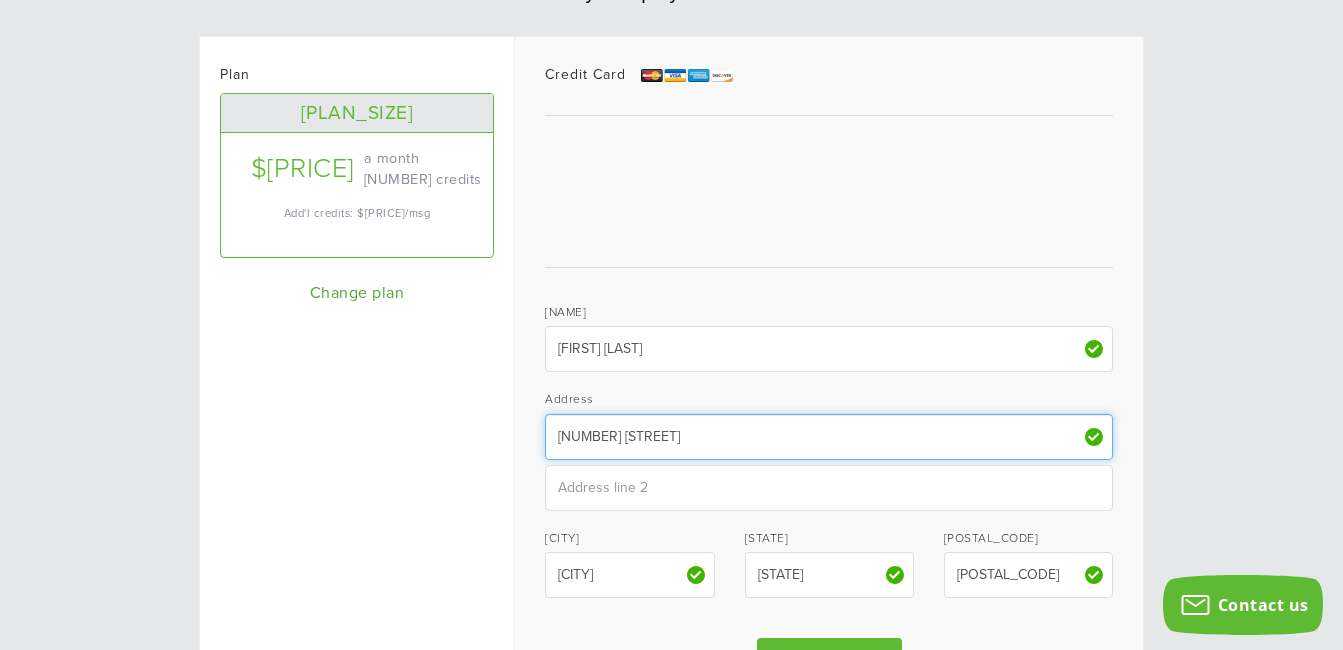 type on "First Christian Church" 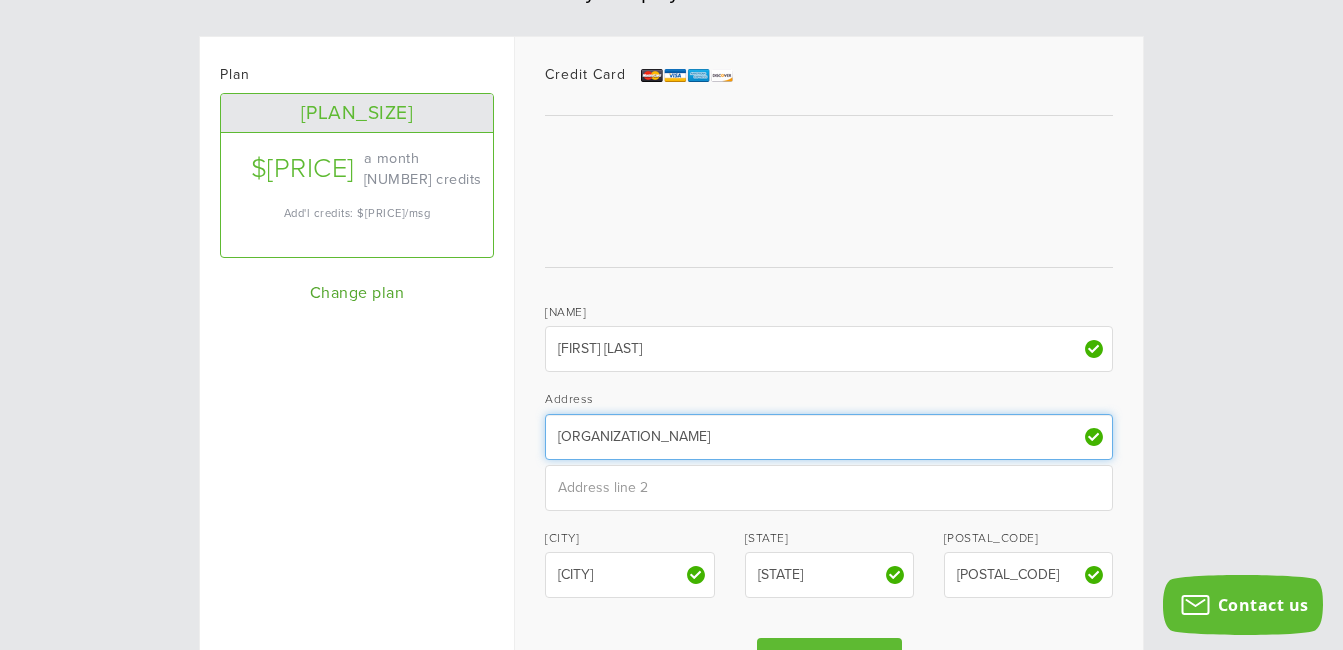 type on "110 W. Waits Road" 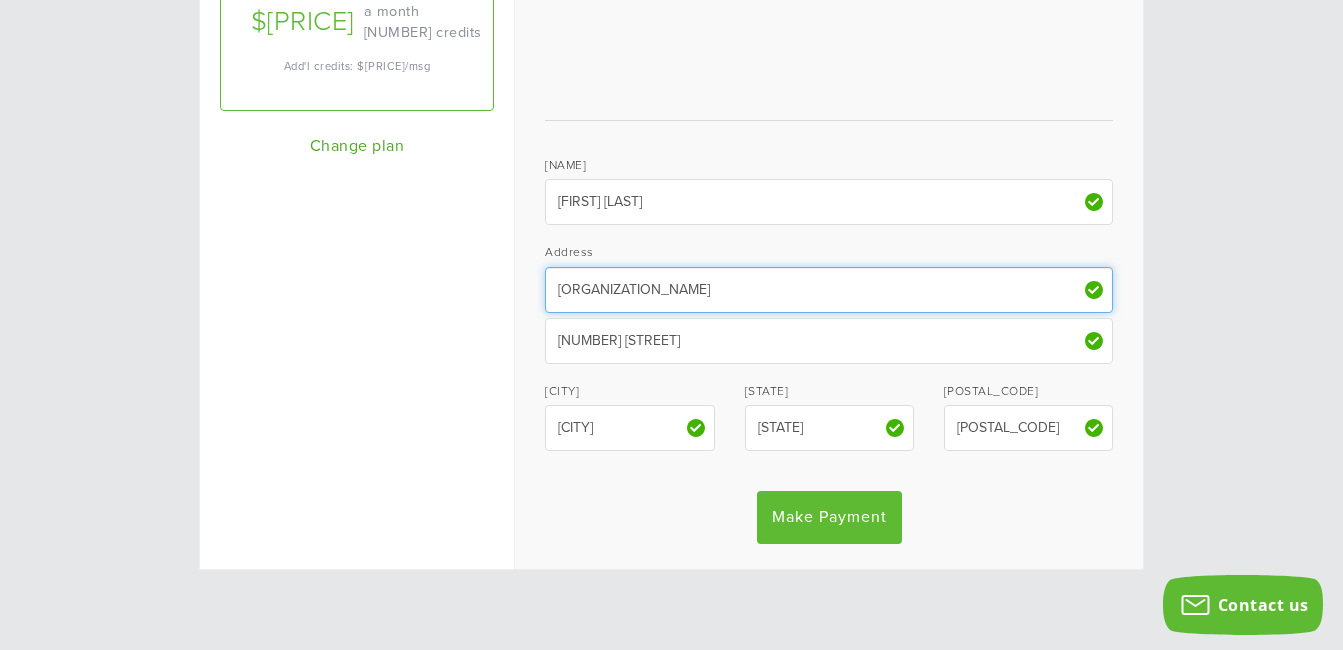 scroll, scrollTop: 115, scrollLeft: 0, axis: vertical 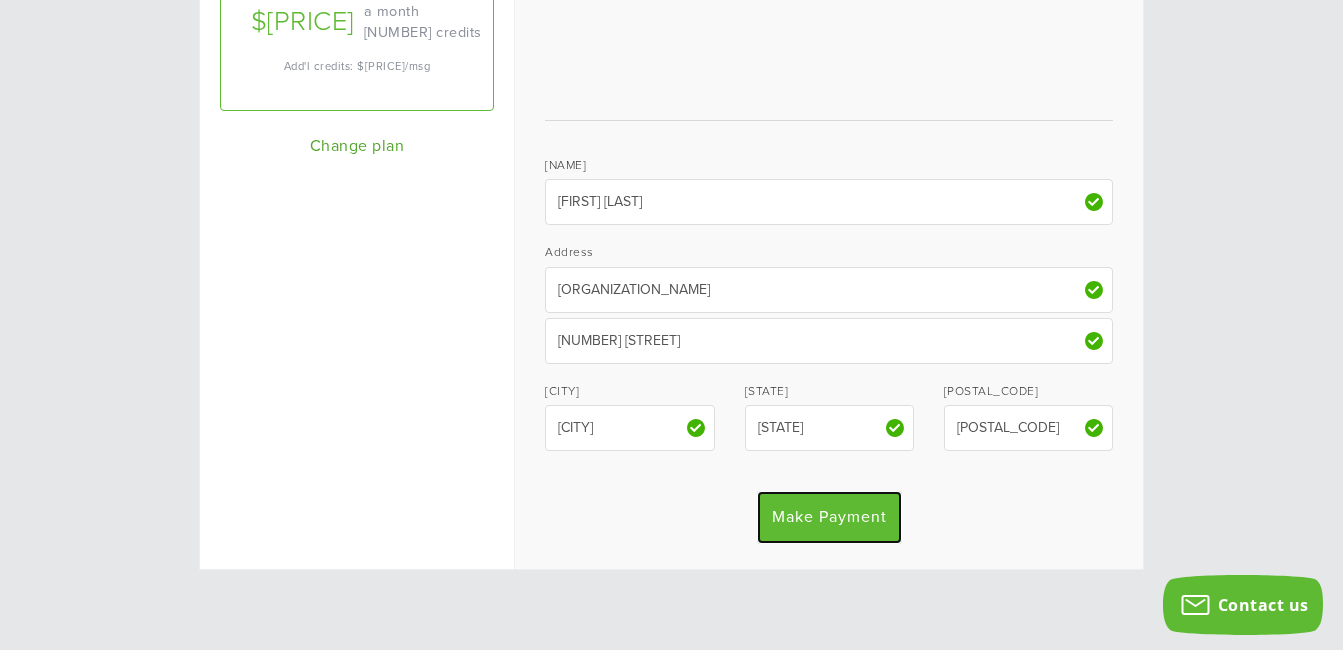 click on "Make Payment" at bounding box center (829, 517) 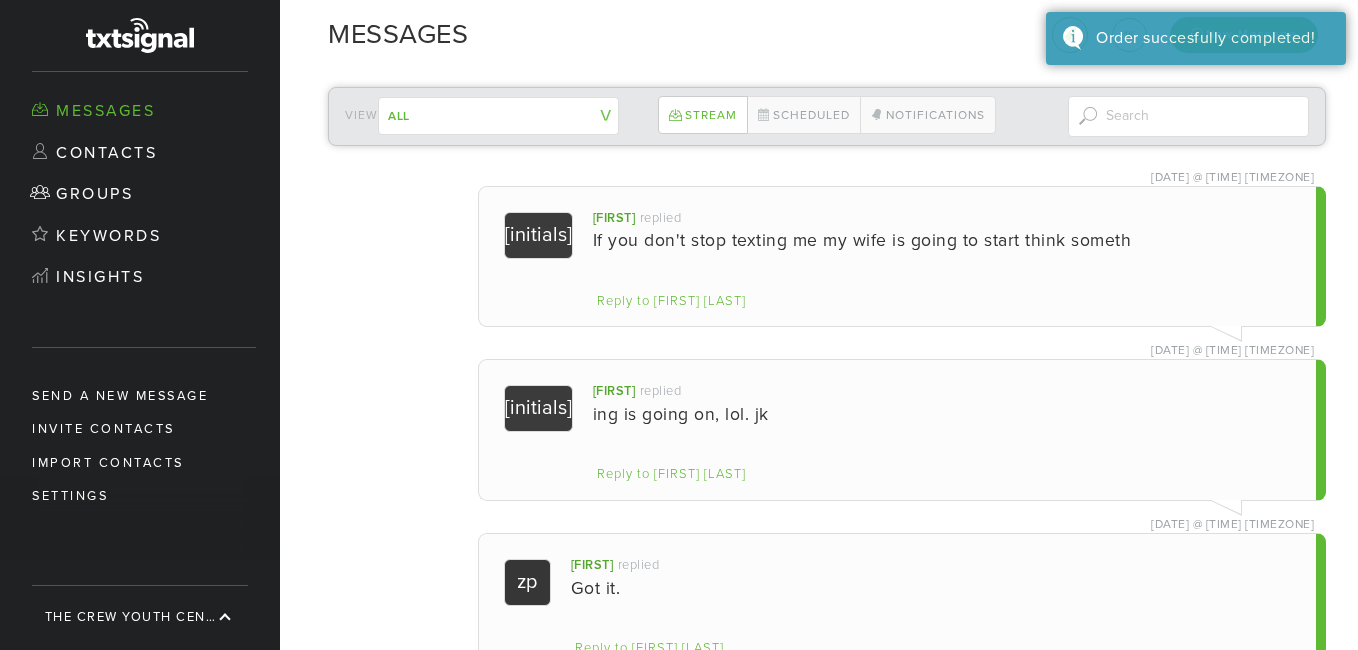 scroll, scrollTop: 0, scrollLeft: 0, axis: both 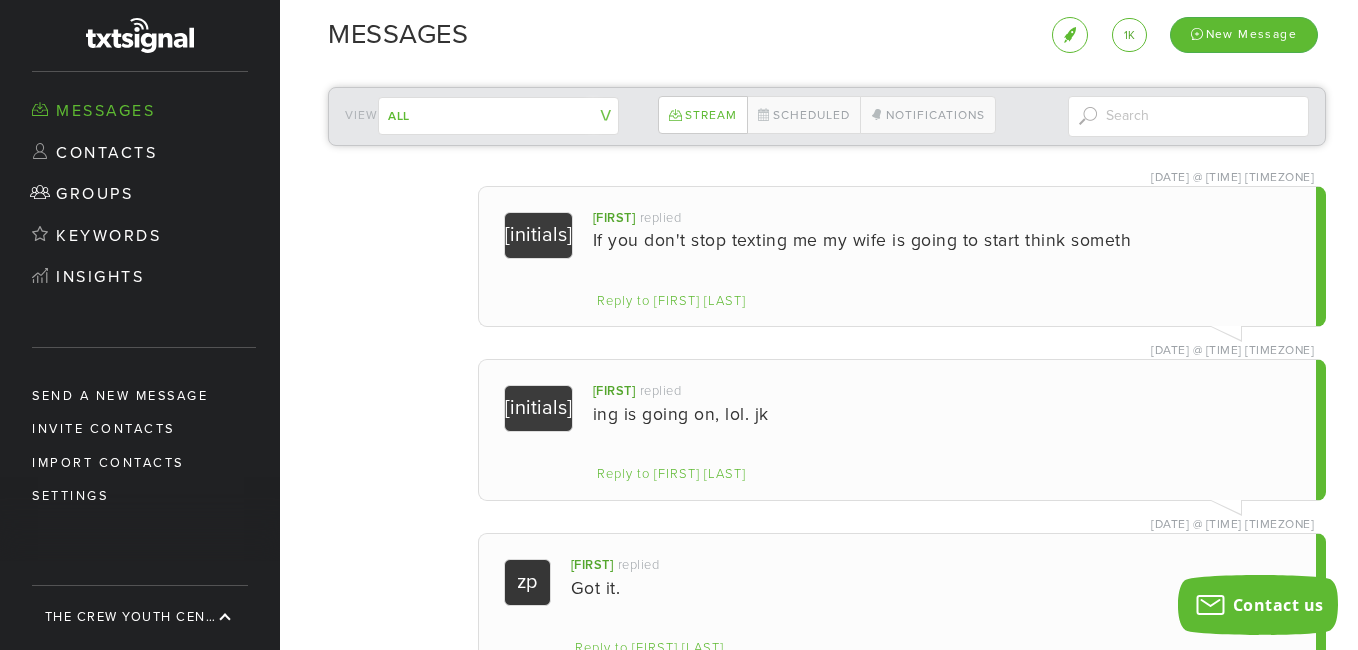 drag, startPoint x: 1350, startPoint y: 110, endPoint x: 1348, endPoint y: 70, distance: 40.04997 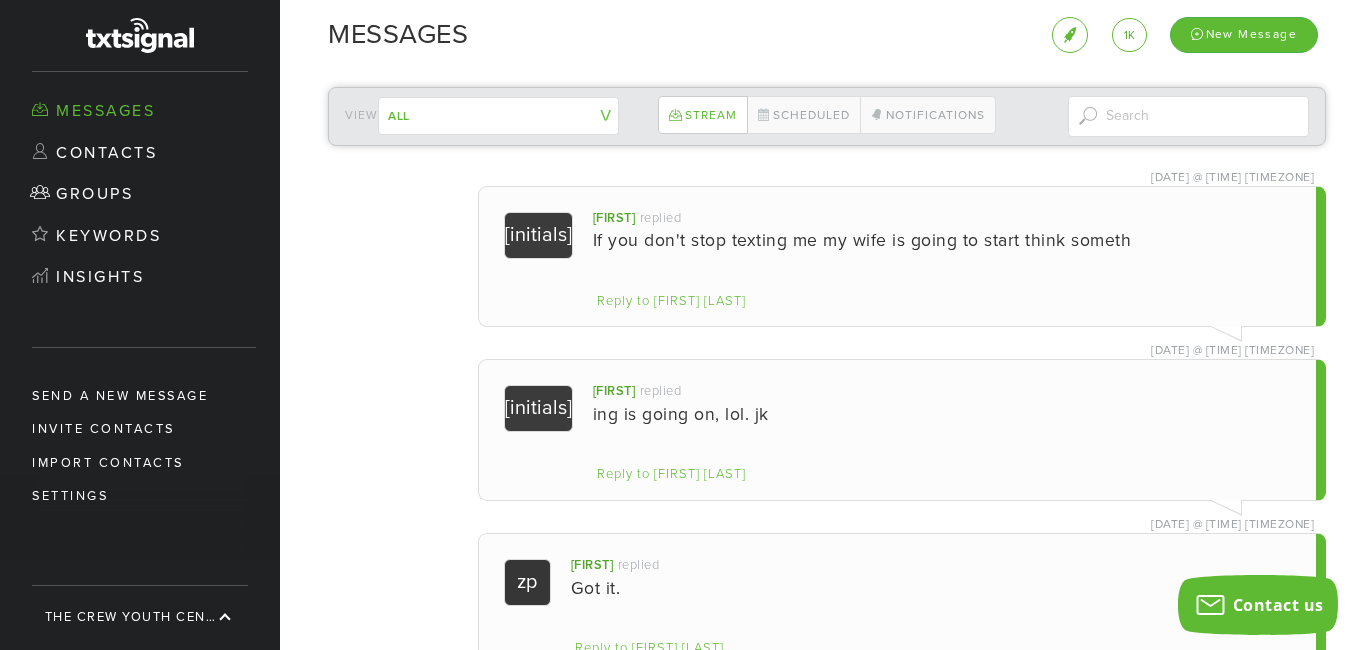 click on "The Crew Youth Center
Toggle navigation
Messages
SHOW THE LAUNCHPAD
Launchpad
Got Contacts   Got No Contacts   Auto Response       Got Contacts?
Import your list of contacts into the system
to start messaging.
Get Started   Need Contacts?
Learn some of the ways you can build your audience.
Learn More   Auto Responses
Offer value with a custom auto-response when
a contact opts in.
Learn More
1k
1,015 credits
New Message
Messages
Contacts
Groups
Keywords
Insights
Send a new message
Invite Contacts
Import Contacts
Settings
The Crew Youth Center
The Crew Youth Center
Create a new Account
Sign Out
View
All
The Crew YC Mass Text ------------- Contacts not in a group
Stream
0" at bounding box center [679, 360] 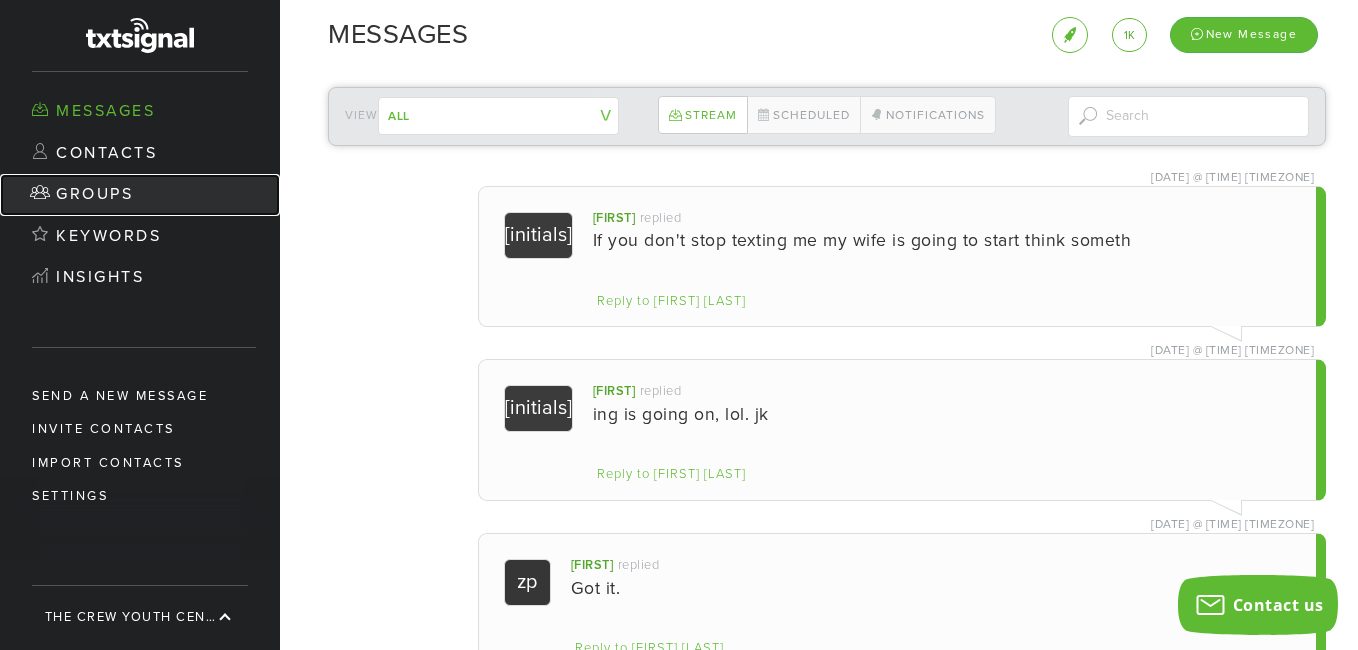 click on "Groups" at bounding box center (140, 195) 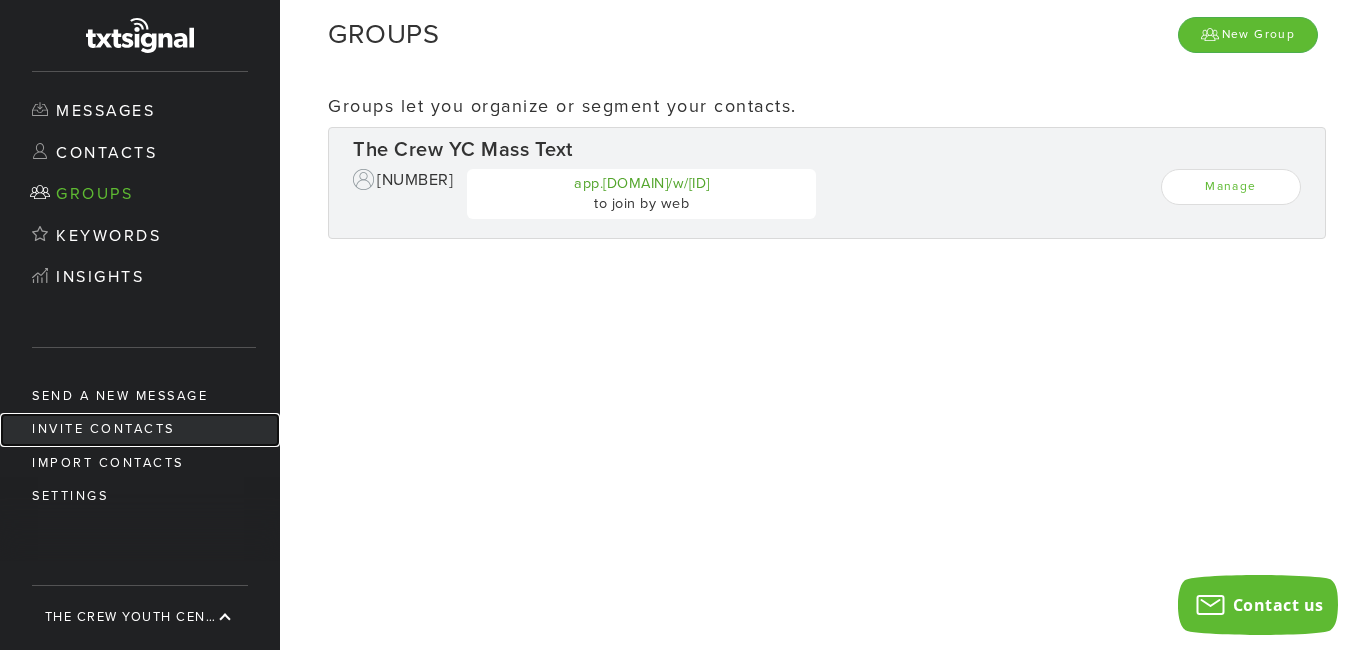 click on "Invite Contacts" at bounding box center (140, 429) 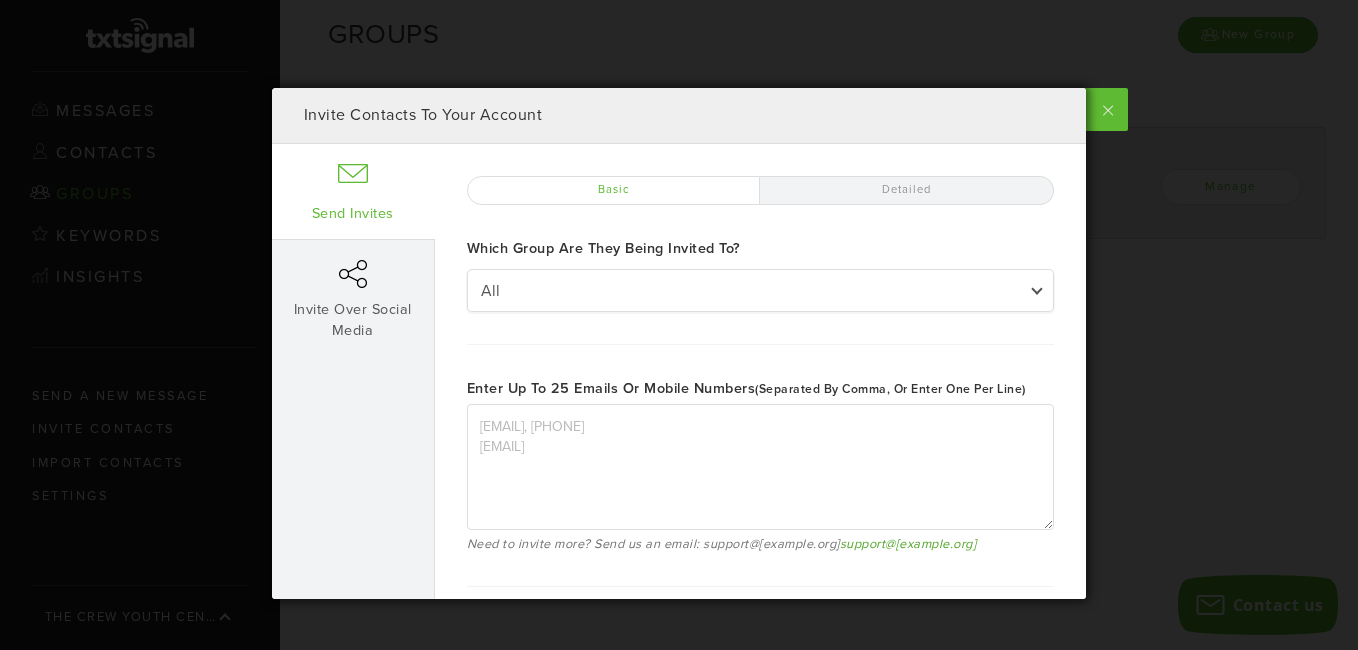 click on "Detailed" at bounding box center (907, 190) 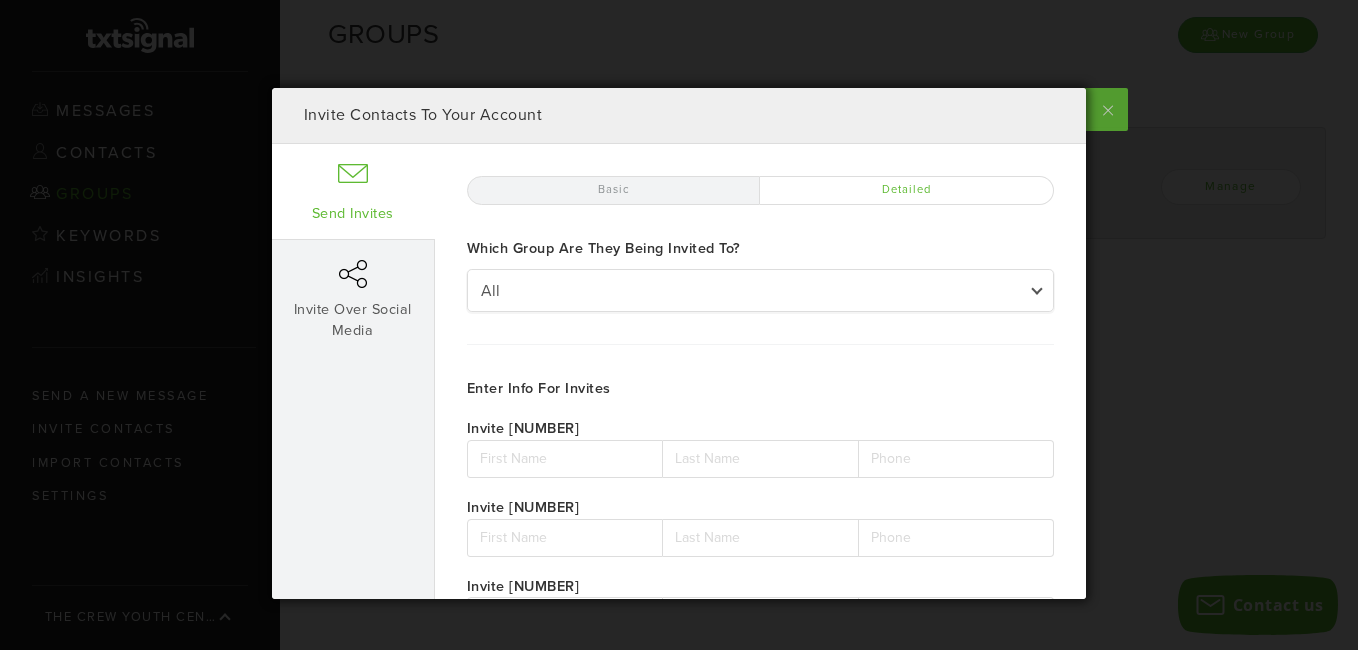 click at bounding box center [1106, 109] 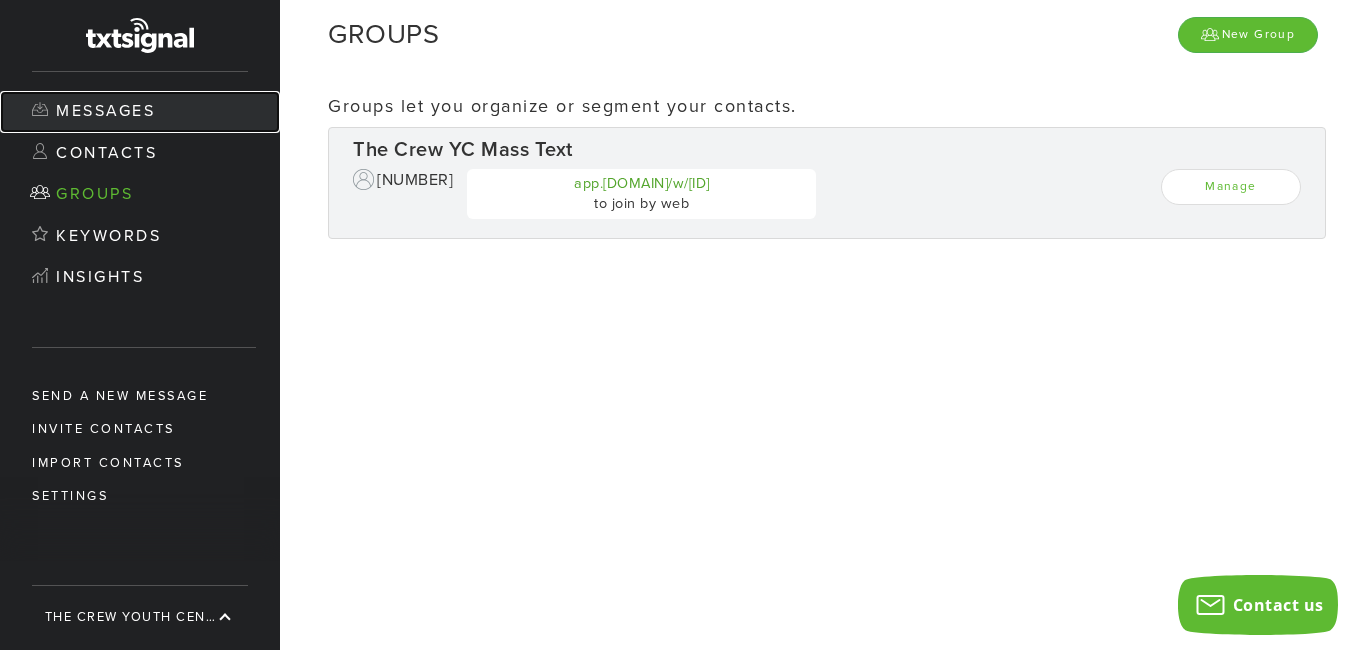 click on "Messages" at bounding box center (140, 112) 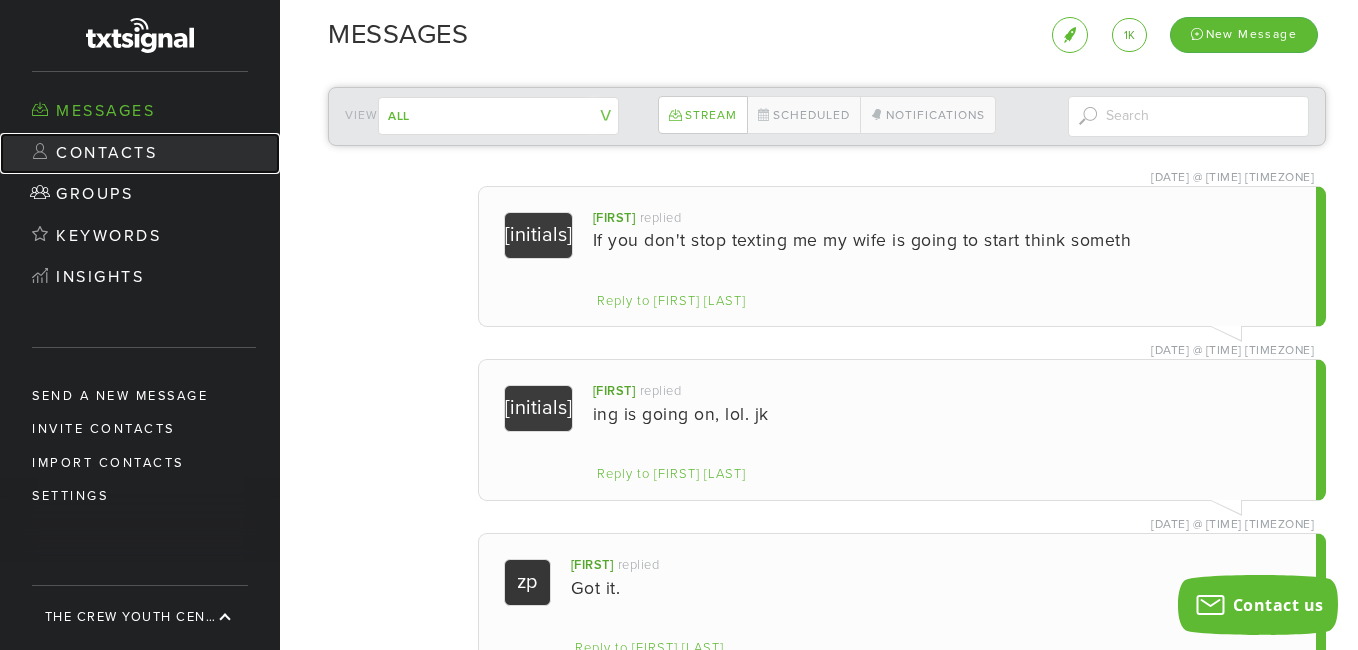 click on "Contacts" at bounding box center [140, 154] 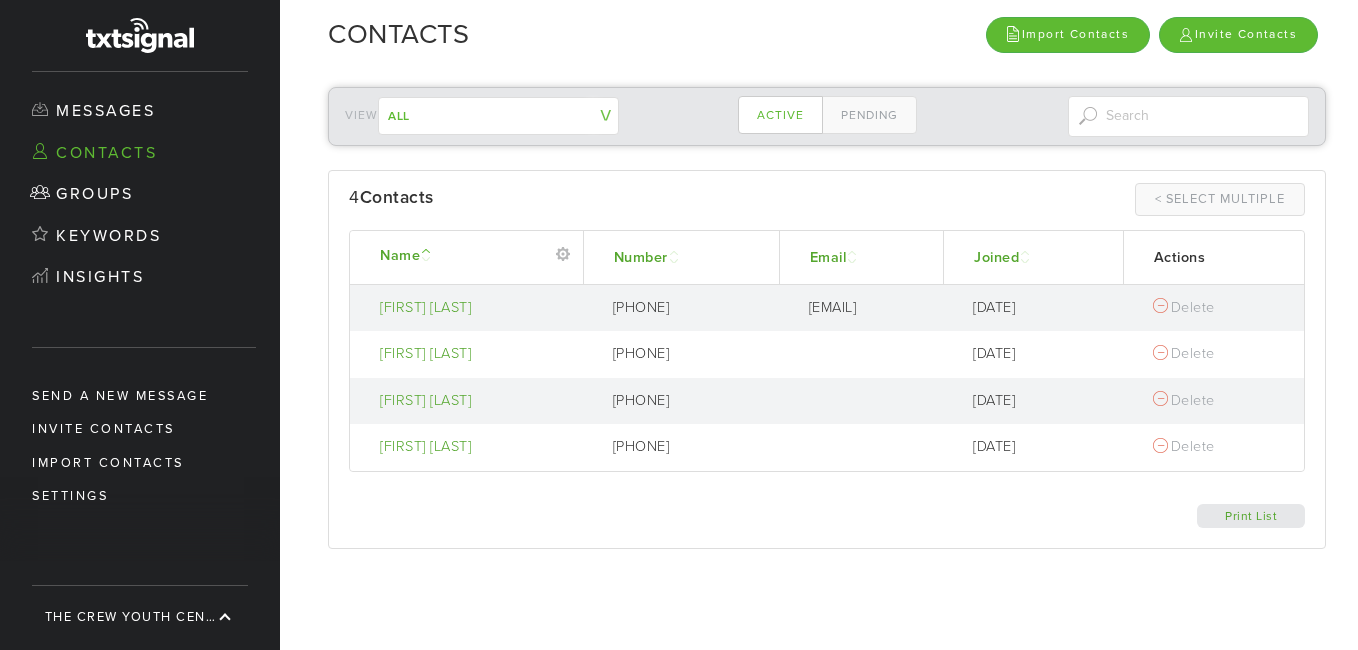scroll, scrollTop: 0, scrollLeft: 0, axis: both 